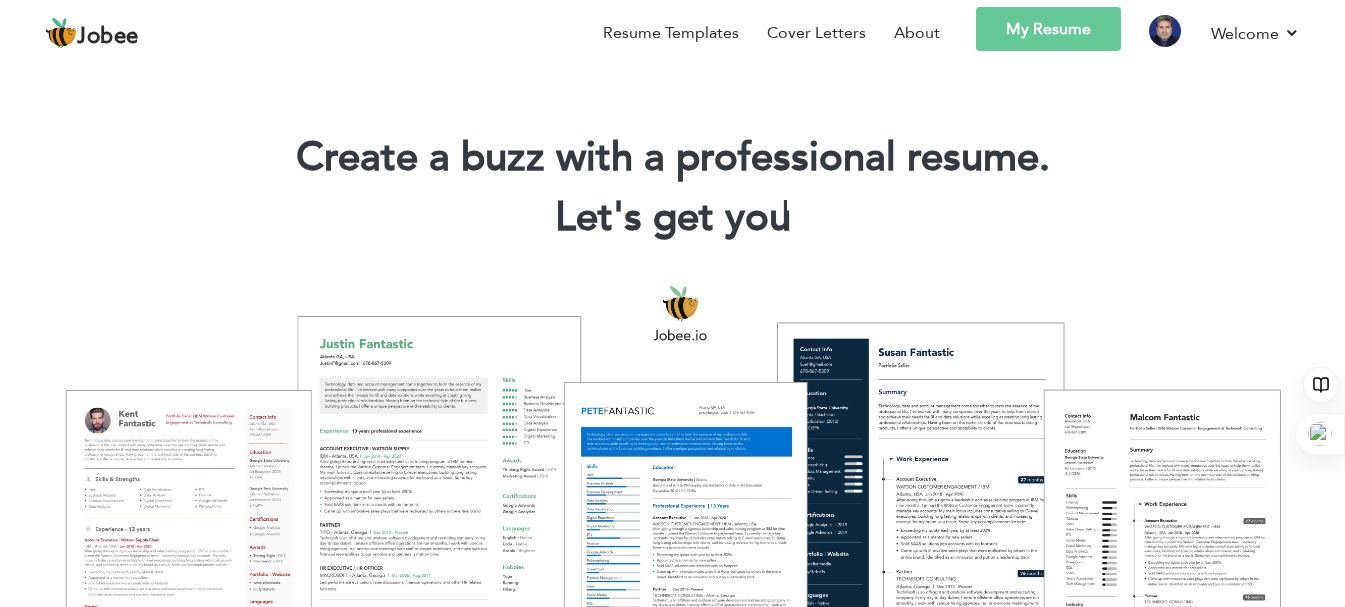 scroll, scrollTop: 0, scrollLeft: 0, axis: both 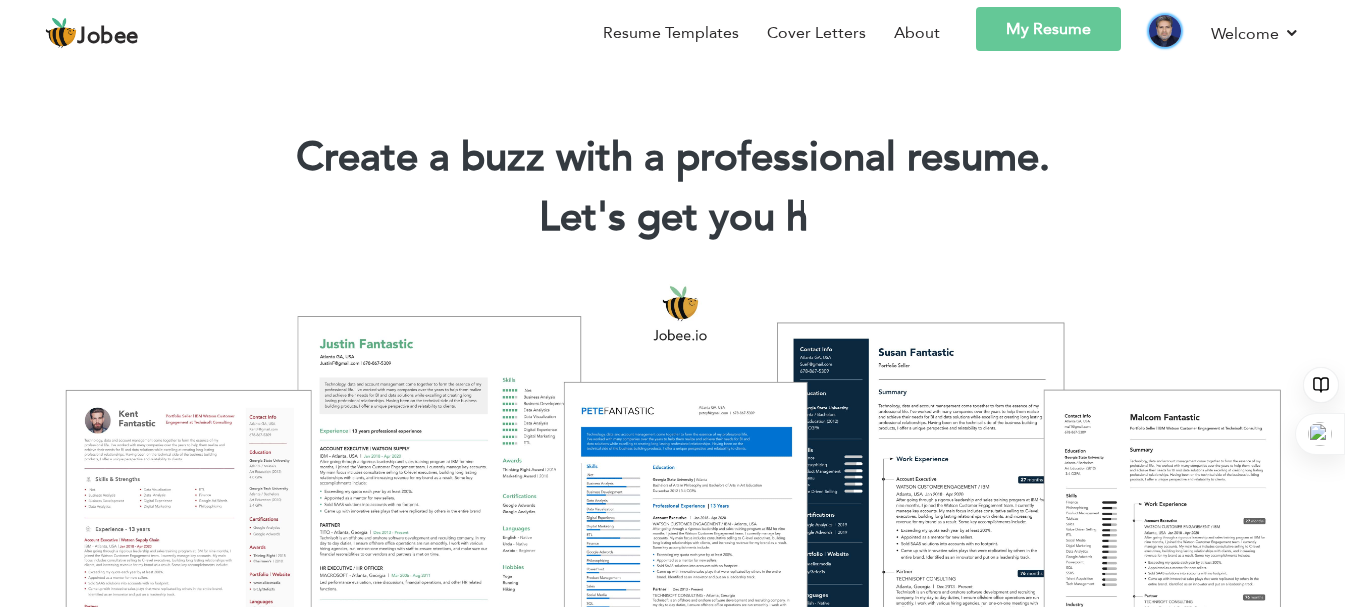 click at bounding box center [1165, 31] 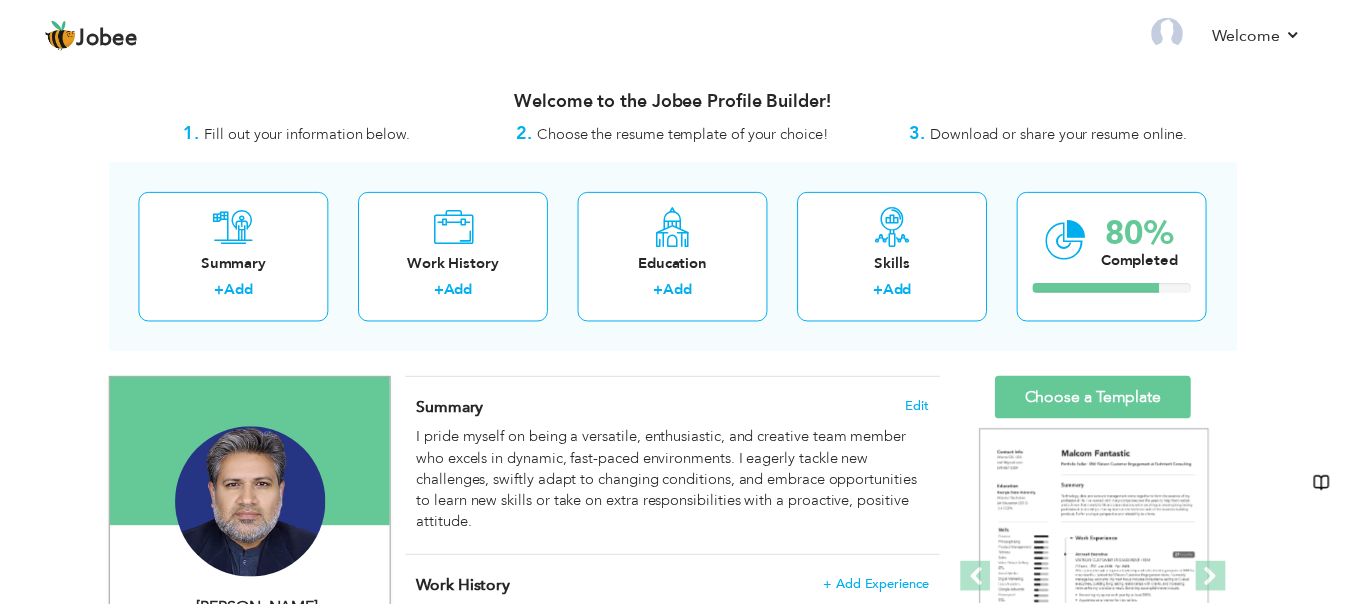 scroll, scrollTop: 0, scrollLeft: 0, axis: both 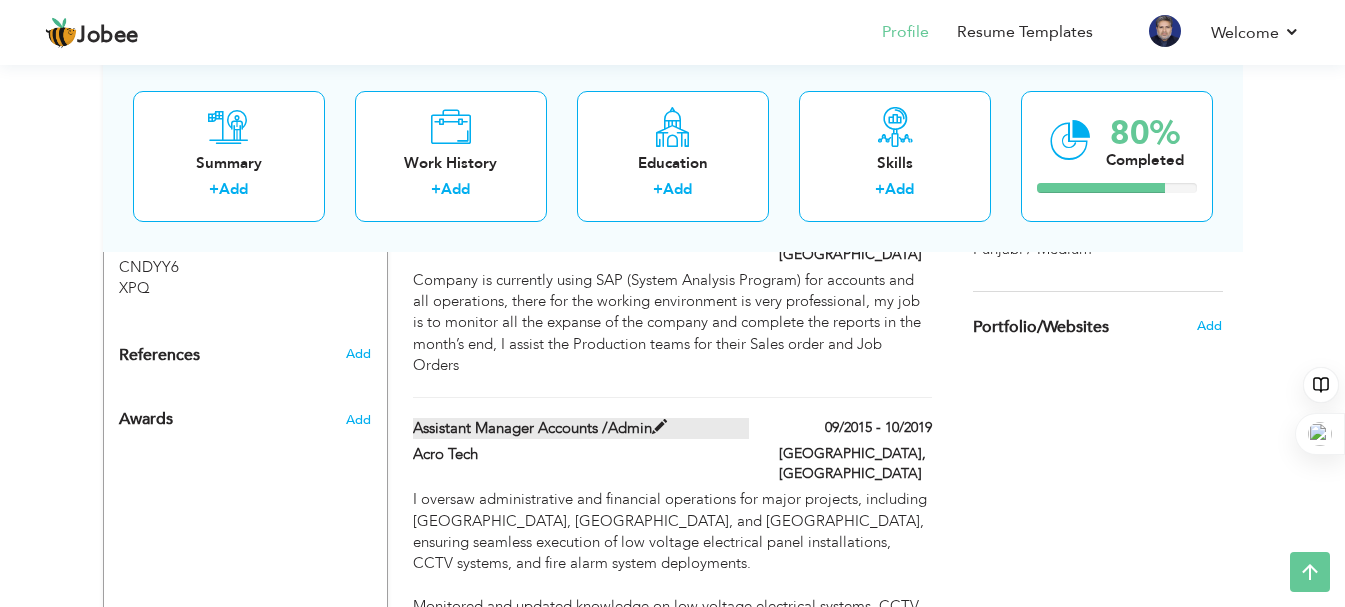 click on "Assistant Manager Accounts /Admin" at bounding box center (581, 428) 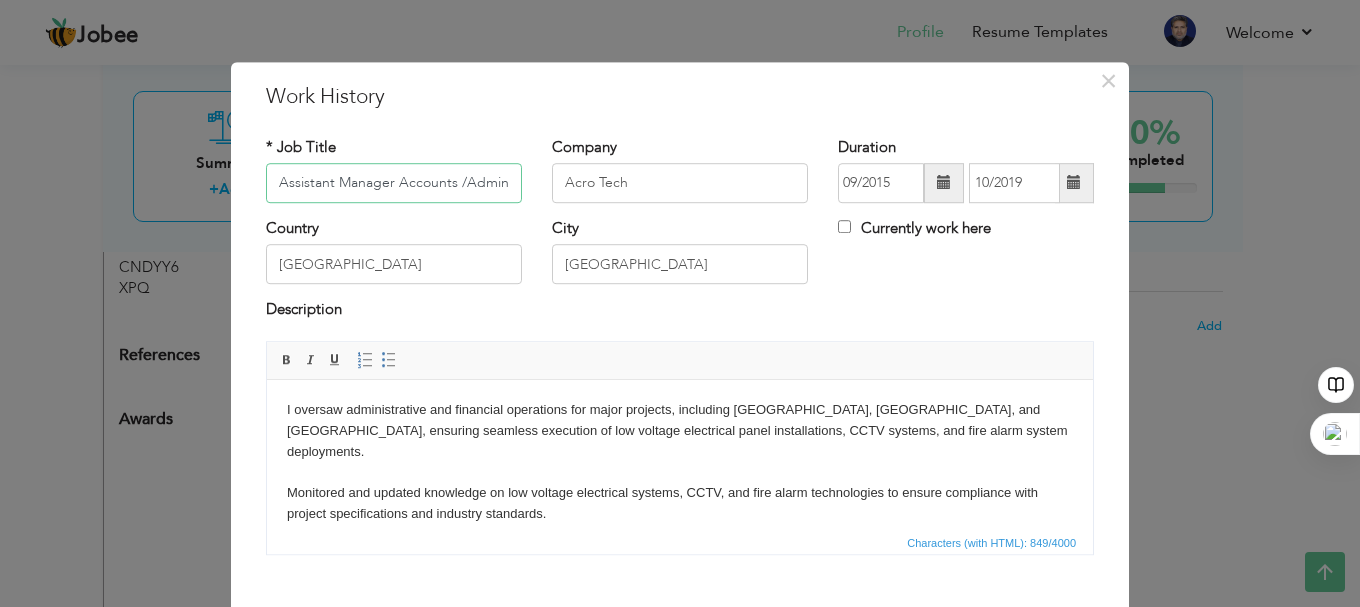 click on "Assistant Manager Accounts /Admin" at bounding box center (394, 183) 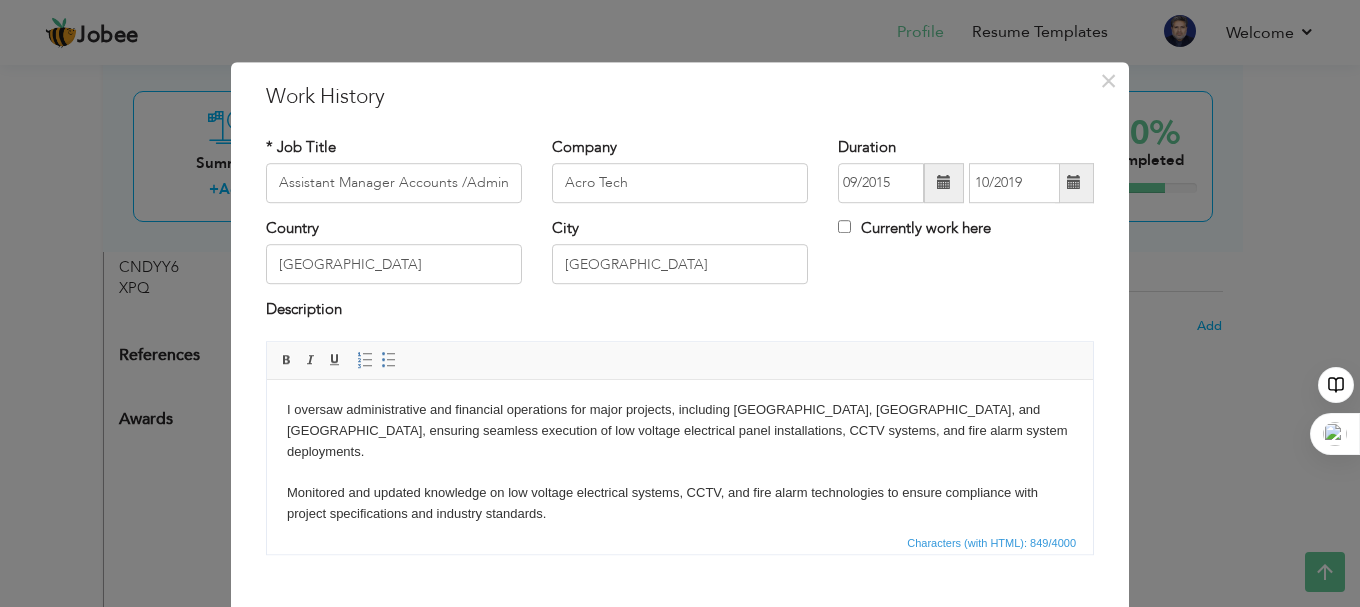 click on "I oversaw administrative and financial operations for major projects, including [GEOGRAPHIC_DATA], [GEOGRAPHIC_DATA], and [GEOGRAPHIC_DATA], ensuring seamless execution of low voltage electrical panel installations, CCTV systems, and fire alarm system deployments. Monitored and updated knowledge on low voltage electrical systems, CCTV, and fire alarm technologies to ensure compliance with project specifications and industry standards." at bounding box center (680, 461) 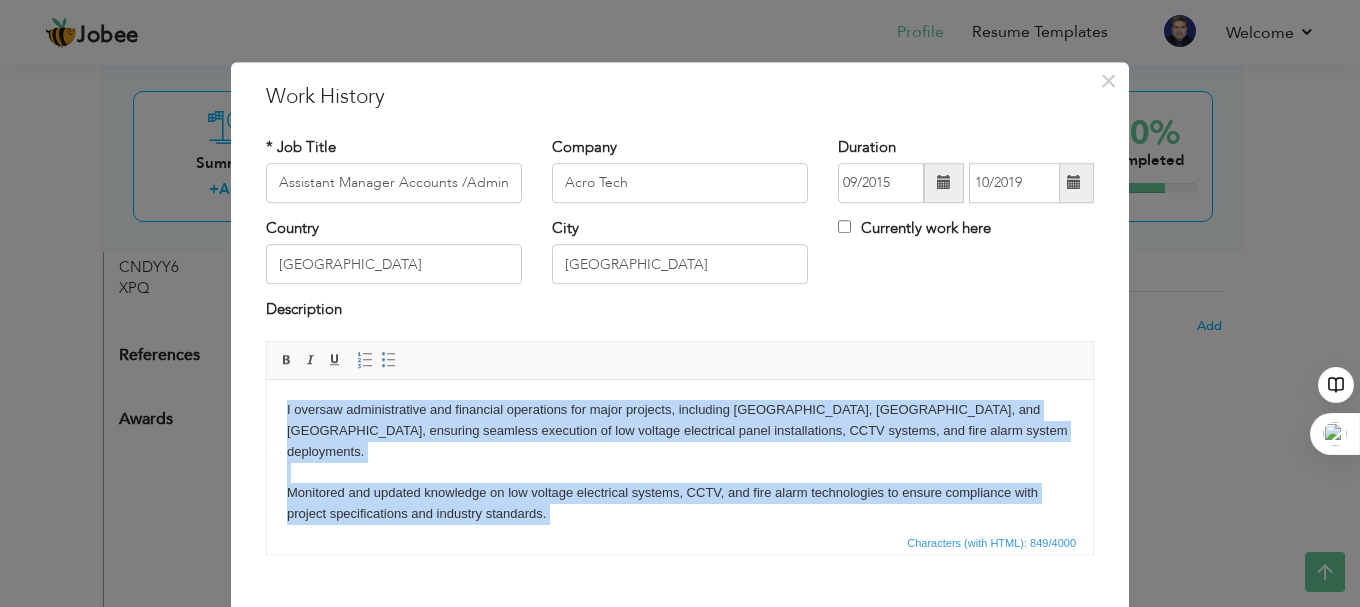 copy on "I oversaw administrative and financial operations for major projects, including [GEOGRAPHIC_DATA], [GEOGRAPHIC_DATA], and [GEOGRAPHIC_DATA], ensuring seamless execution of low voltage electrical panel installations, CCTV systems, and fire alarm system deployments. Monitored and updated knowledge on low voltage electrical systems, CCTV, and fire alarm technologies to ensure compliance with project specifications and industry standards. Managed supply chain logistics, tracking procurement and delivery of project materials to maintain timely and cost-effective operations. Administered payroll, project expenses, and logistics costs, ensuring accurate financial reporting and budget adherence. Coordinated worker meal arrangements, enhancing workforce satisfaction and operational efficiency." 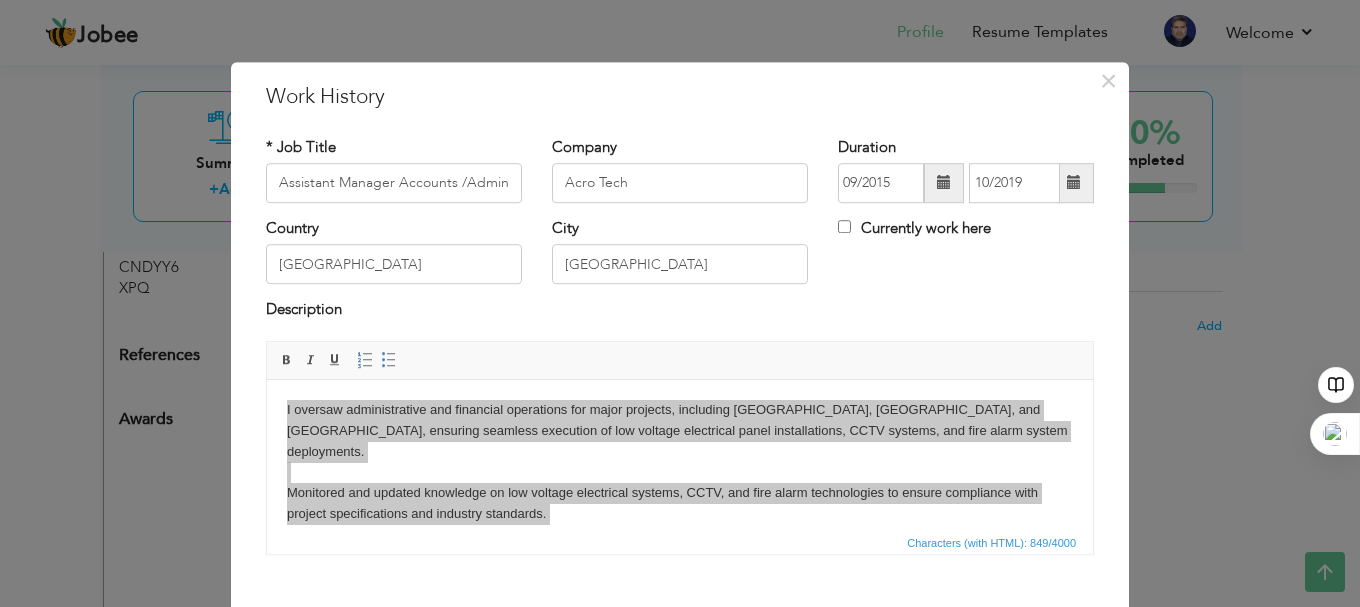 click on "×
Work History
* Job Title
Assistant Manager Accounts /Admin
Company
Acro Tech
Duration 09/2015 10/2019 [GEOGRAPHIC_DATA]" at bounding box center (680, 303) 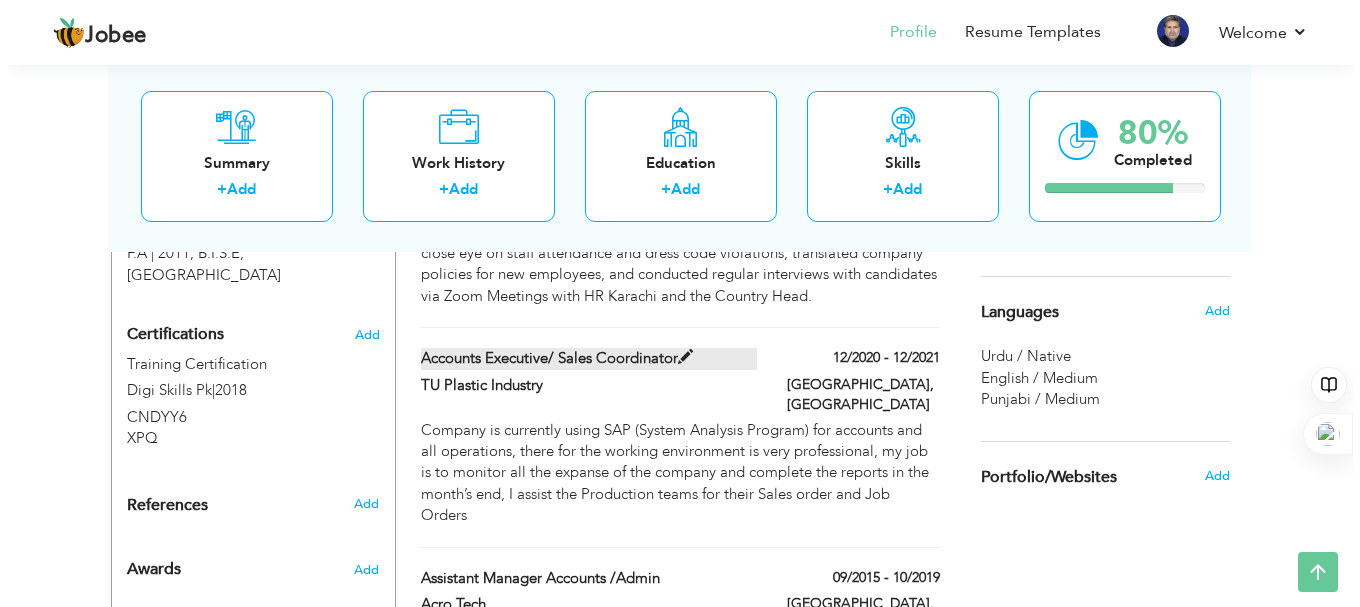 scroll, scrollTop: 976, scrollLeft: 0, axis: vertical 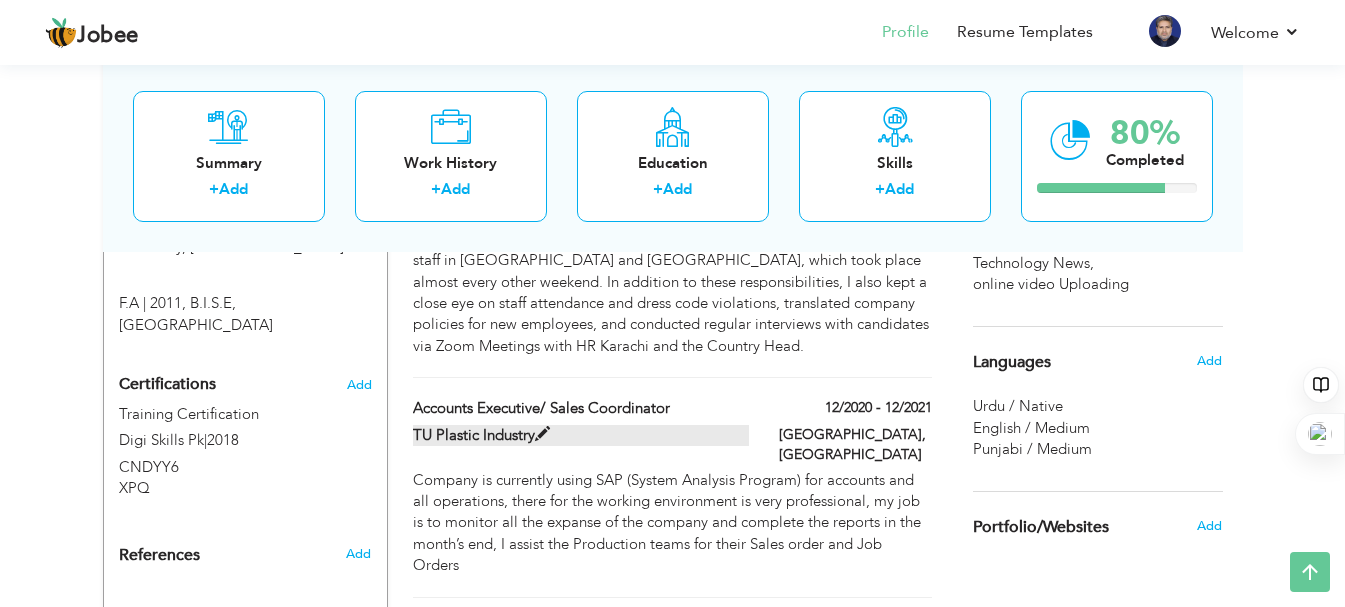 click on "TU Plastic Industry" at bounding box center [581, 435] 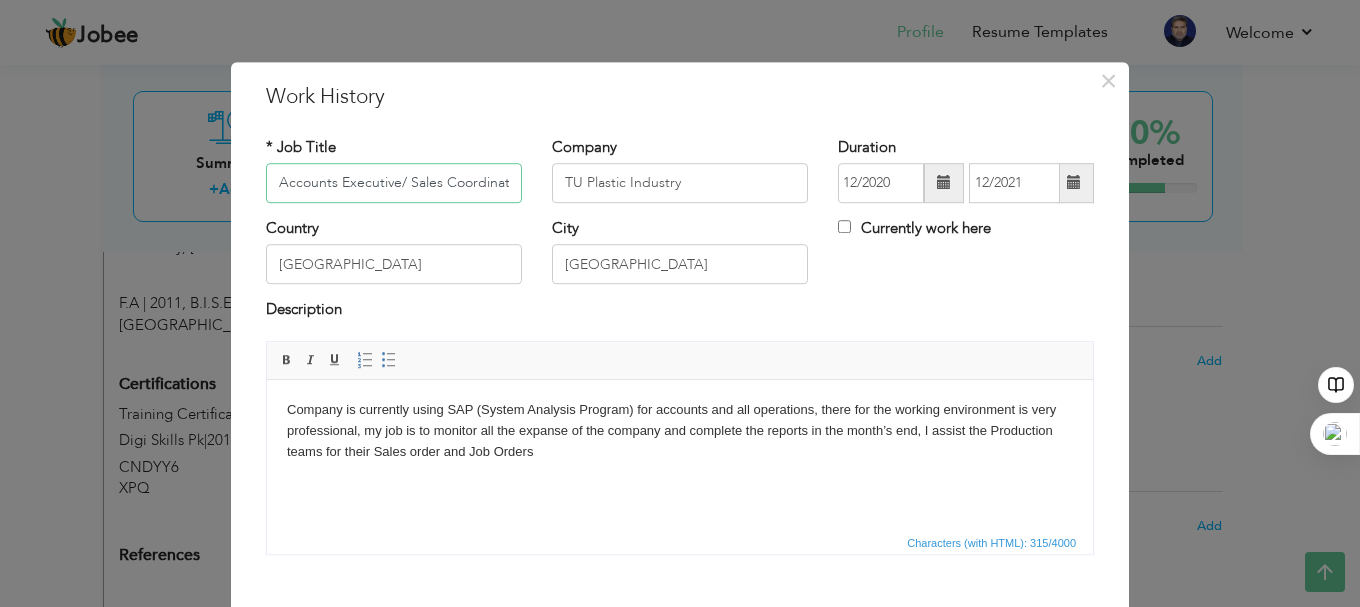 scroll, scrollTop: 0, scrollLeft: 11, axis: horizontal 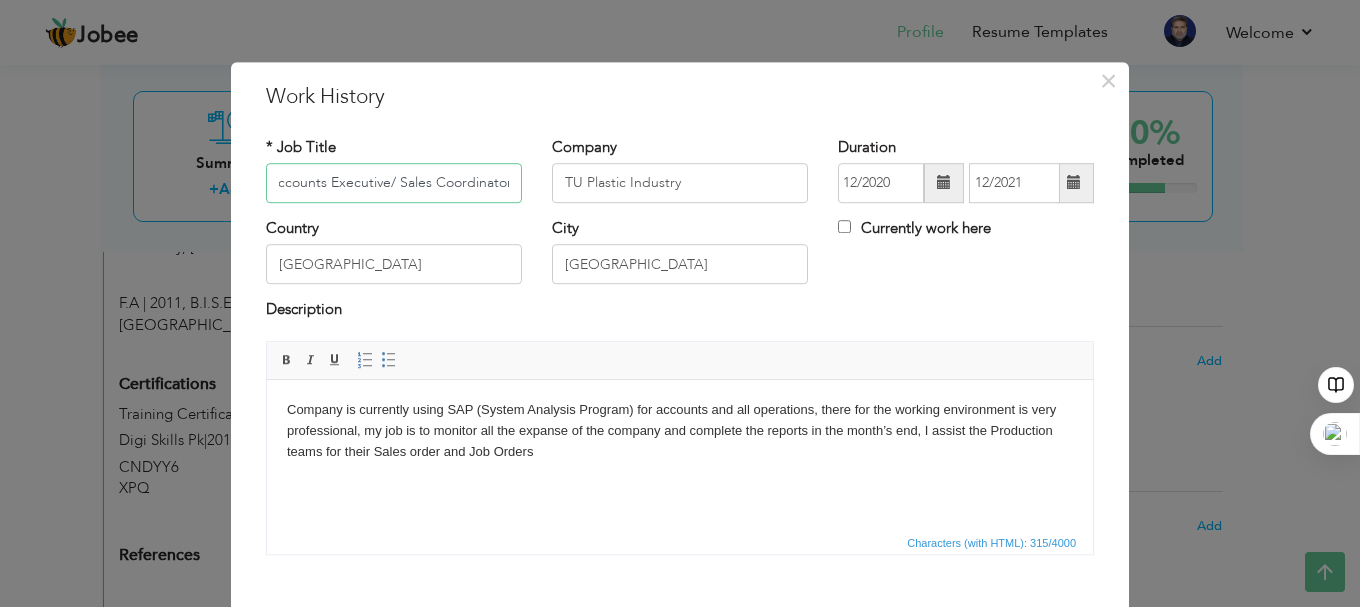 click on "Accounts Executive/ Sales Coordinator" at bounding box center [394, 183] 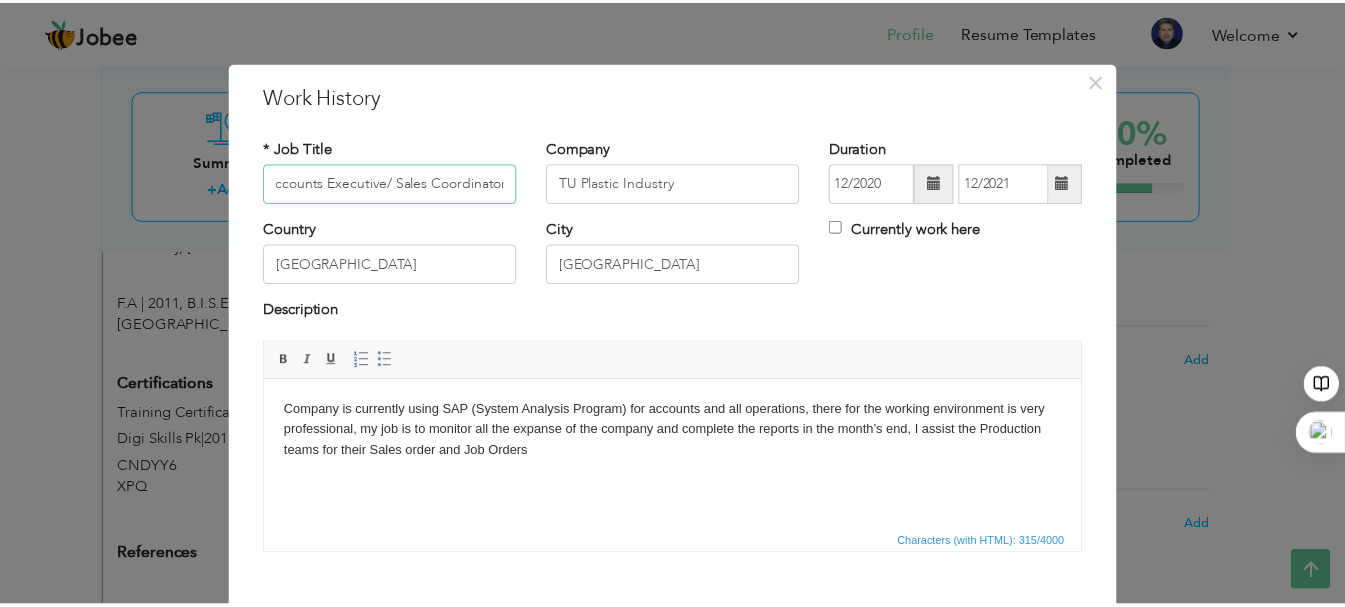 scroll, scrollTop: 0, scrollLeft: 0, axis: both 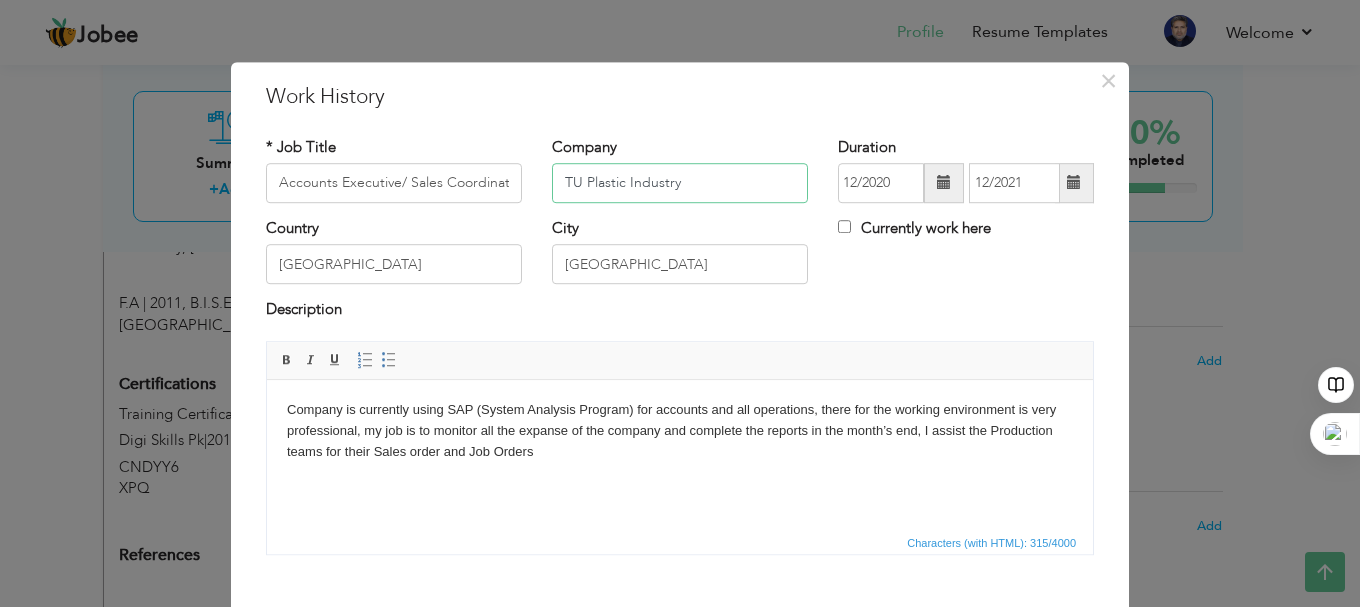 click on "TU Plastic Industry" at bounding box center [680, 183] 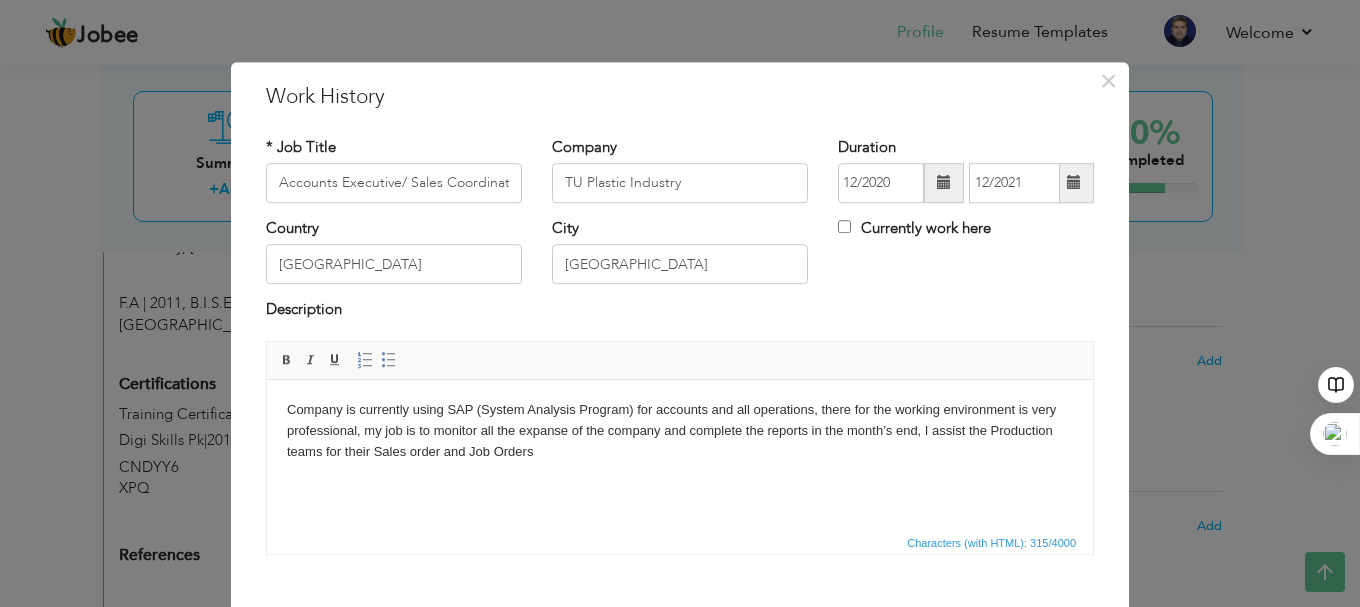 click on "Company is currently using SAP (System Analysis Program) for accounts and all operations, there for the working environment is very professional, my job is to monitor all the expanse of the company and complete the reports in the month’s end, I assist the Production teams for their Sales order and Job Orders" at bounding box center (680, 430) 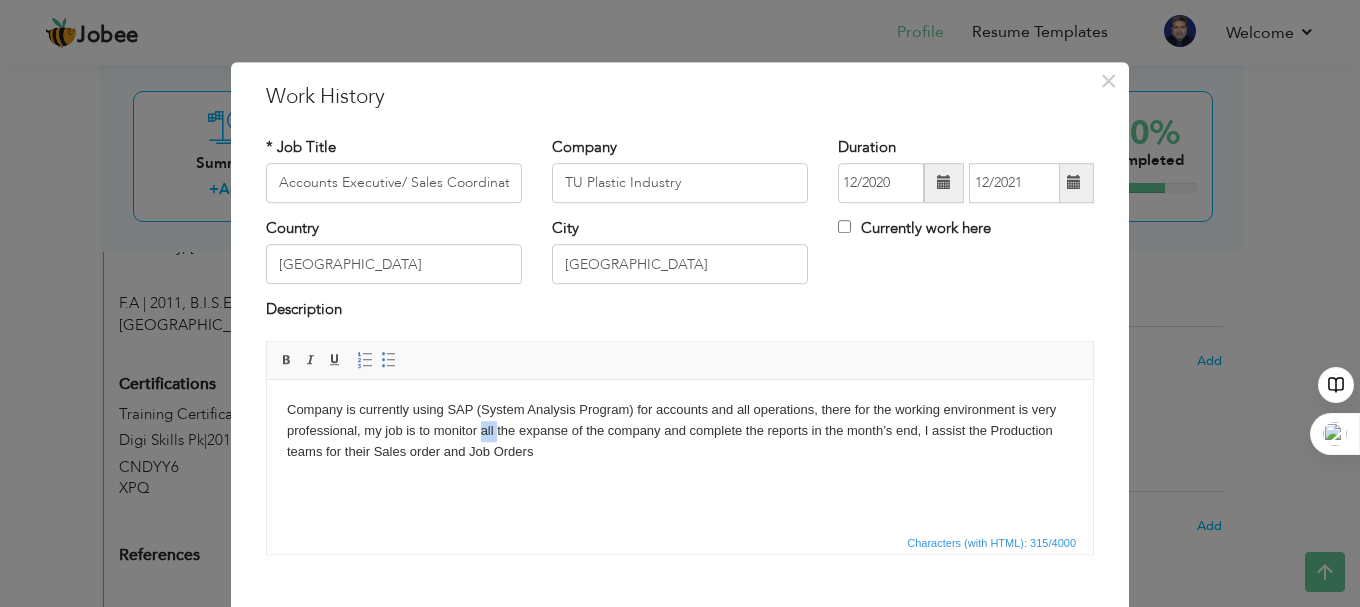 click on "Company is currently using SAP (System Analysis Program) for accounts and all operations, there for the working environment is very professional, my job is to monitor all the expanse of the company and complete the reports in the month’s end, I assist the Production teams for their Sales order and Job Orders" at bounding box center (680, 430) 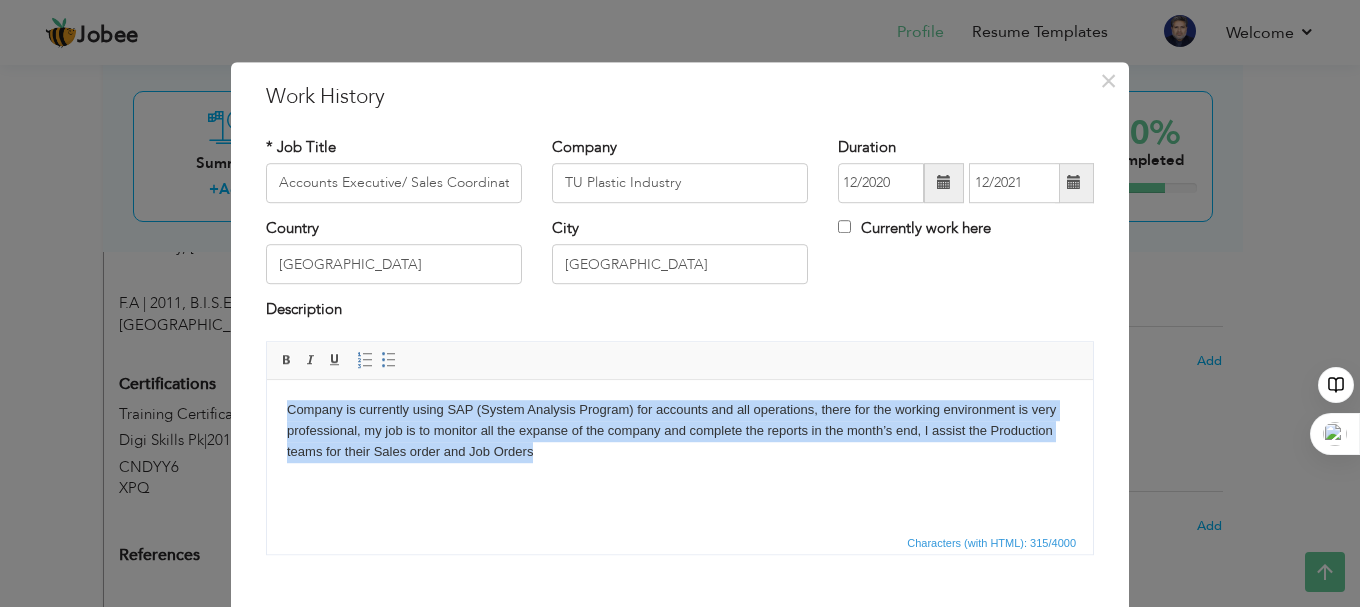 click on "Company is currently using SAP (System Analysis Program) for accounts and all operations, there for the working environment is very professional, my job is to monitor all the expanse of the company and complete the reports in the month’s end, I assist the Production teams for their Sales order and Job Orders" at bounding box center [680, 430] 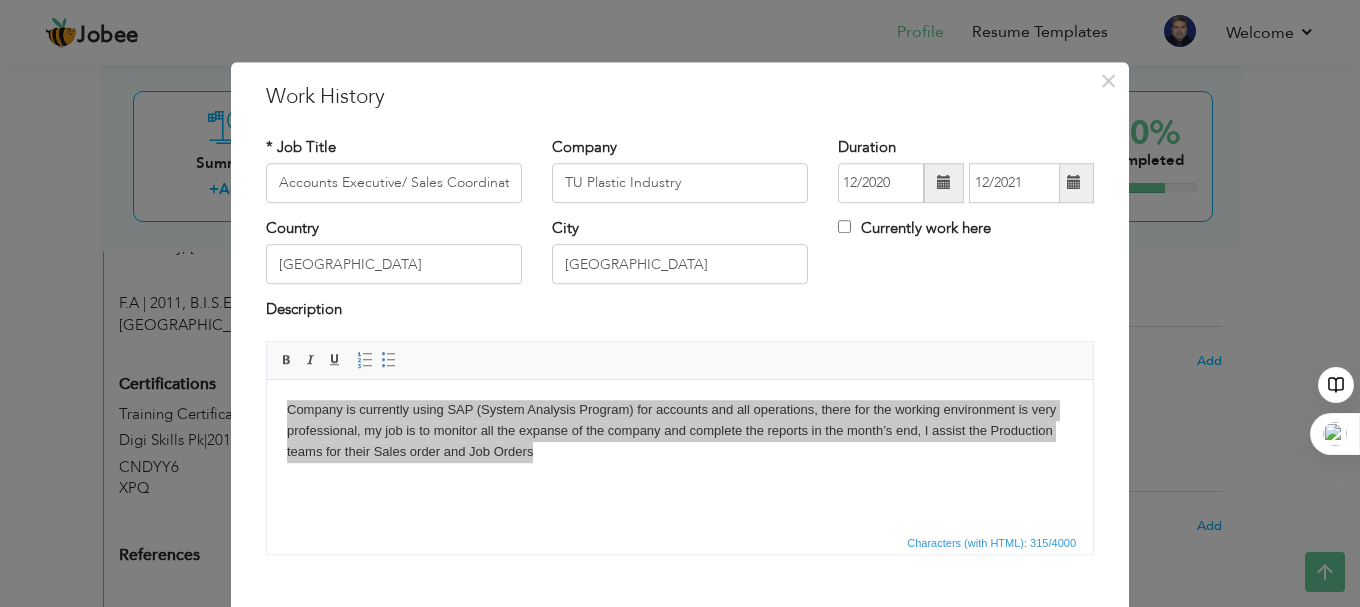 click on "×
Work History
* Job Title
Accounts Executive/ Sales Coordinator
Company
TU Plastic Industry
Duration 12/2020 12/2021" at bounding box center [680, 303] 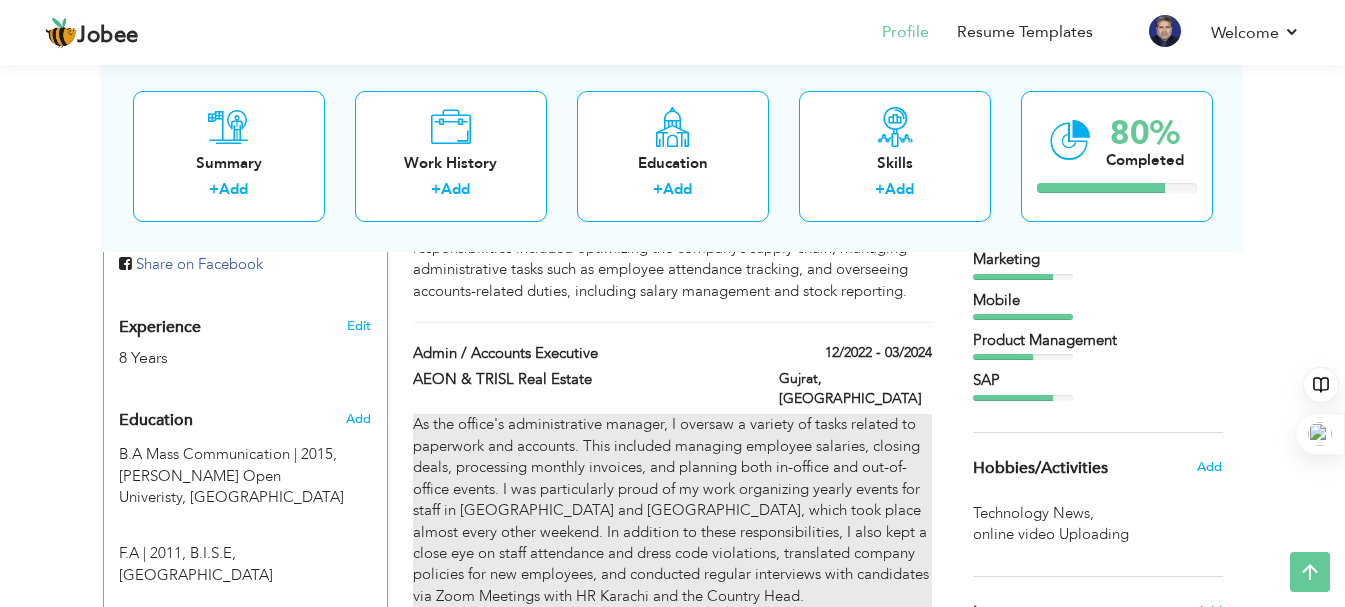 scroll, scrollTop: 676, scrollLeft: 0, axis: vertical 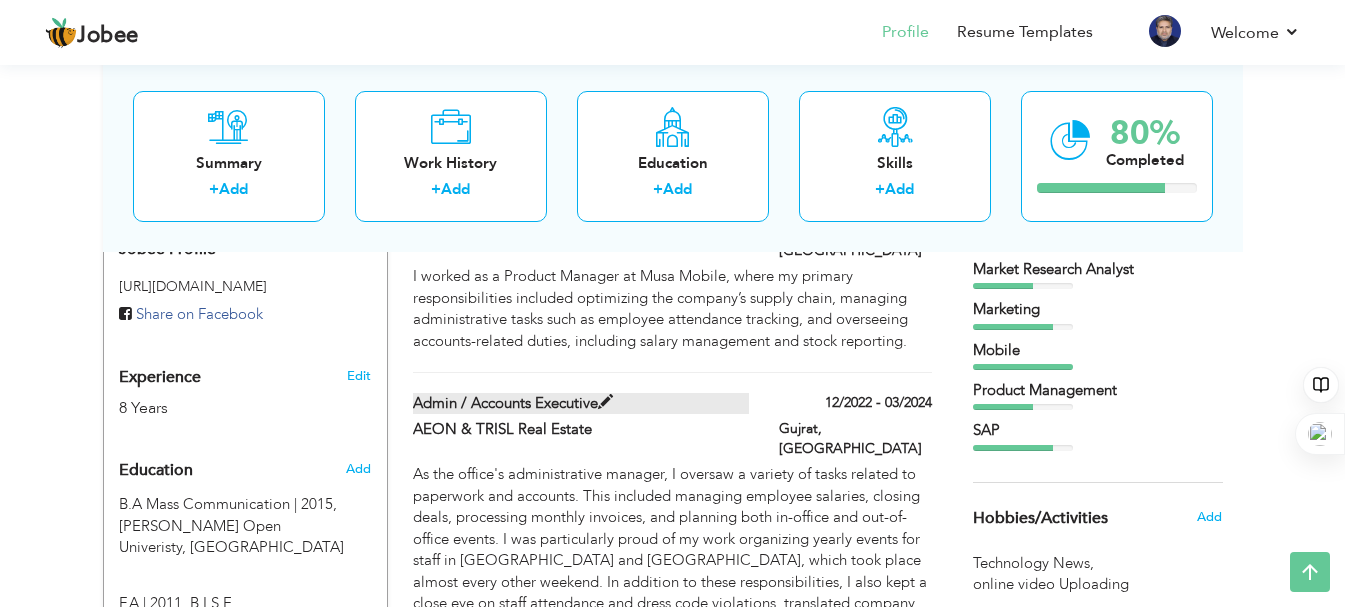 click on "Admin / Accounts Executive" at bounding box center (581, 403) 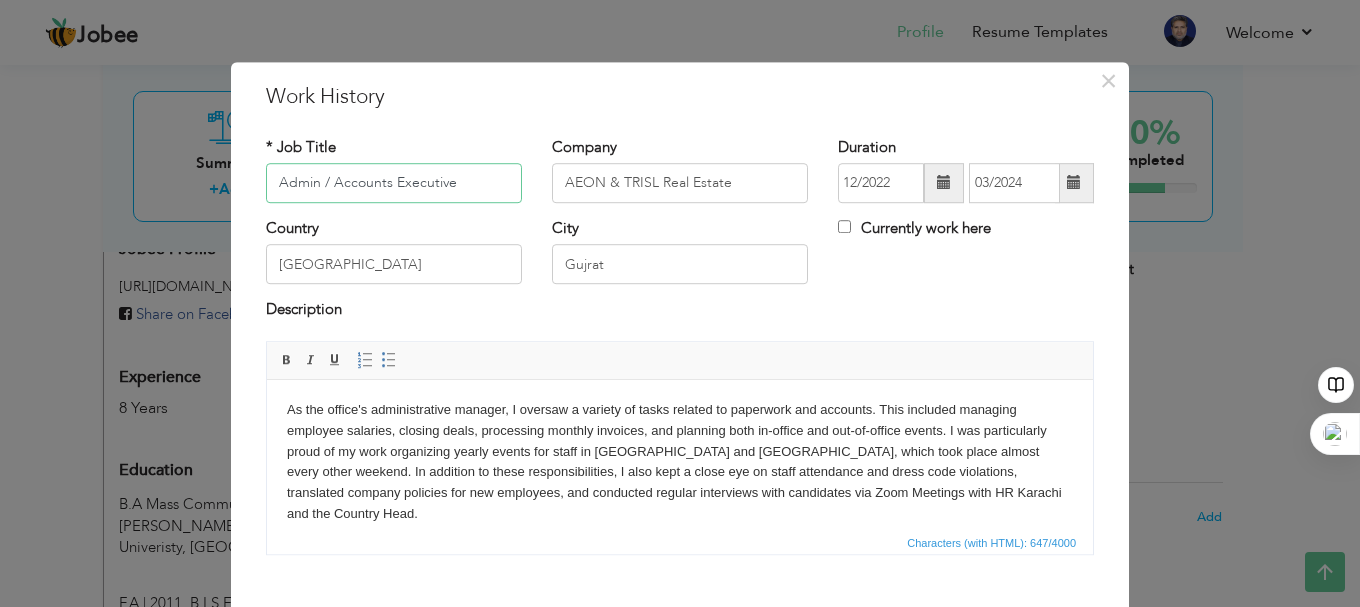 click on "Admin / Accounts Executive" at bounding box center (394, 183) 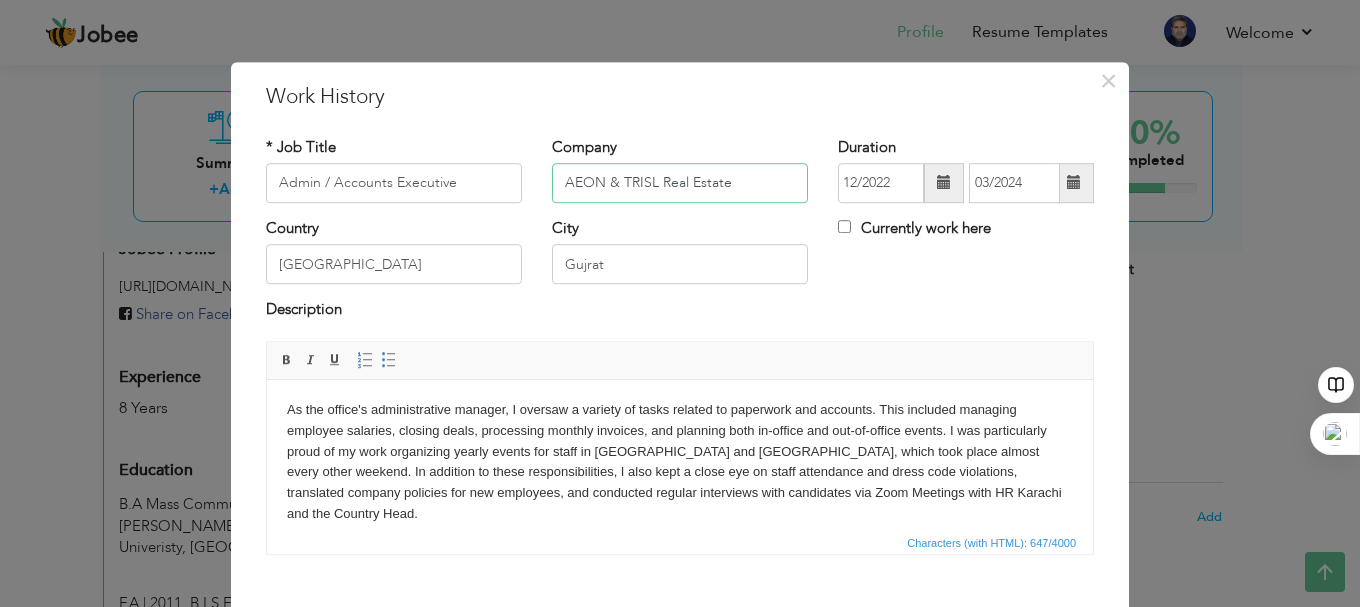 click on "AEON & TRISL Real Estate" at bounding box center (680, 183) 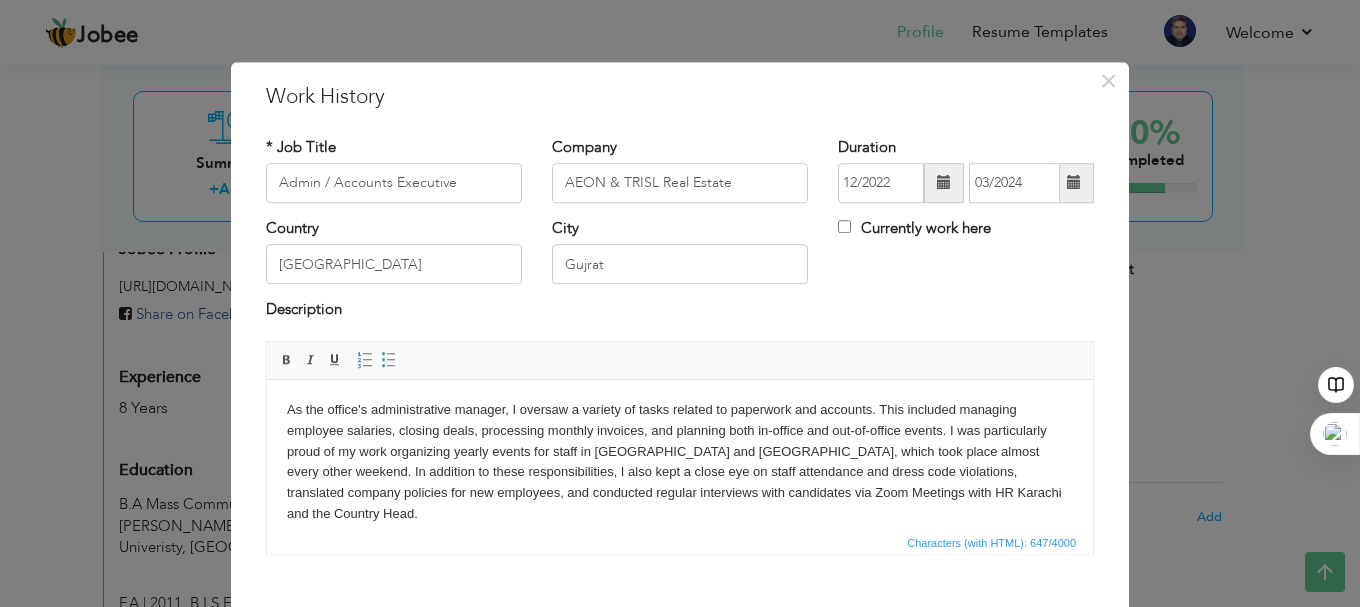 click on "As the office's administrative manager, I oversaw a variety of tasks related to paperwork and accounts. This included managing employee salaries, closing deals, processing monthly invoices, and planning both in-office and out-of-office events. I was particularly proud of my work organizing yearly events for staff in [GEOGRAPHIC_DATA] and [GEOGRAPHIC_DATA], which took place almost every other weekend. In addition to these responsibilities, I also kept a close eye on staff attendance and dress code violations, translated company policies for new employees, and conducted regular interviews with candidates via Zoom Meetings with HR Karachi and the Country Head." at bounding box center (680, 461) 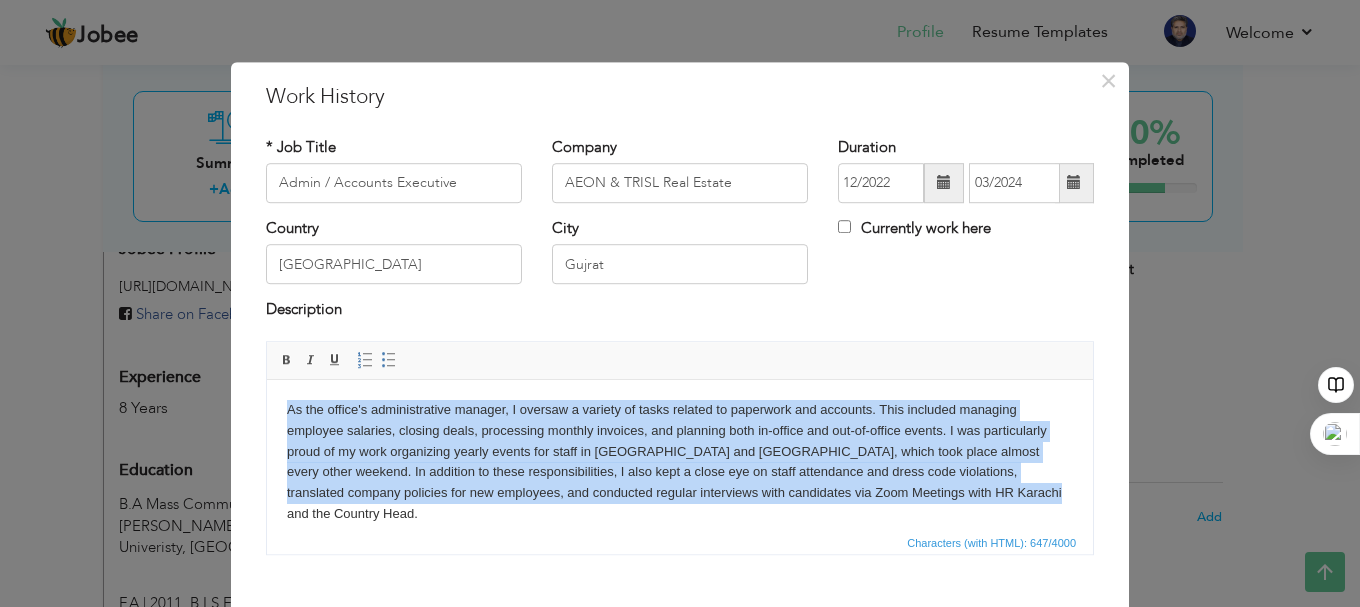 copy on "As the office's administrative manager, I oversaw a variety of tasks related to paperwork and accounts. This included managing employee salaries, closing deals, processing monthly invoices, and planning both in-office and out-of-office events. I was particularly proud of my work organizing yearly events for staff in [GEOGRAPHIC_DATA] and [GEOGRAPHIC_DATA], which took place almost every other weekend. In addition to these responsibilities, I also kept a close eye on staff attendance and dress code violations, translated company policies for new employees, and conducted regular interviews with candidates via Zoom Meetings with HR Karachi and the Country Head." 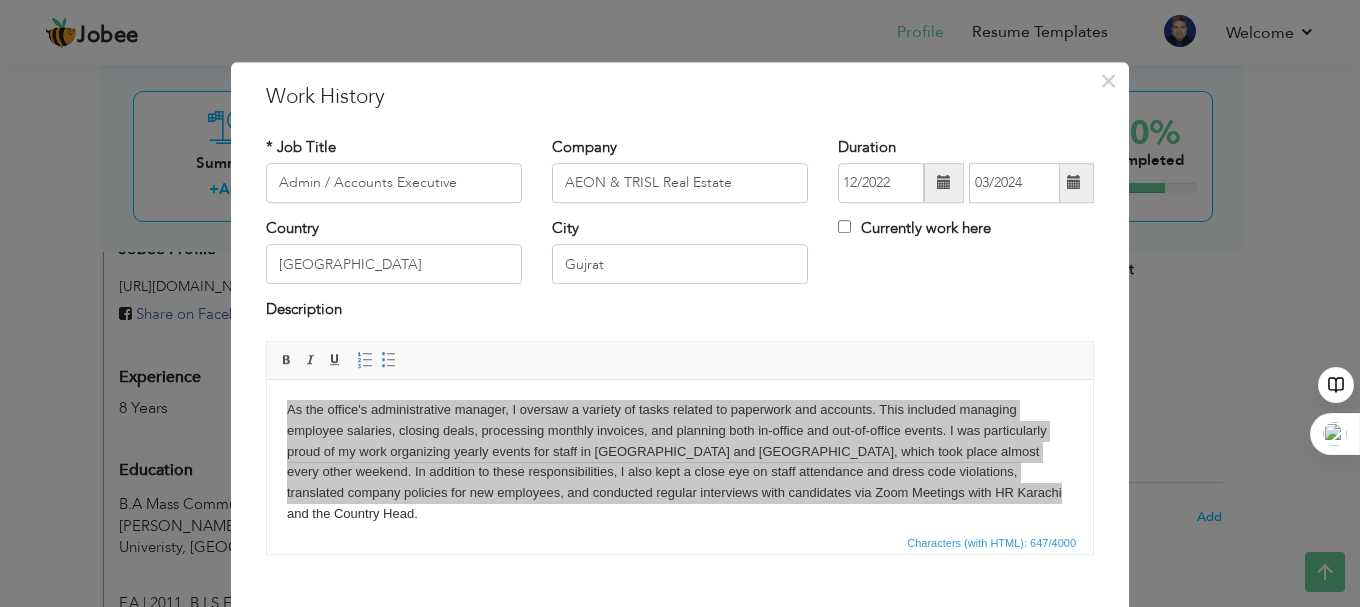 click on "×
Work History
* Job Title
Admin / Accounts Executive
Company
AEON & TRISL Real Estate
Duration 12/2022 03/2024 Country" at bounding box center (680, 303) 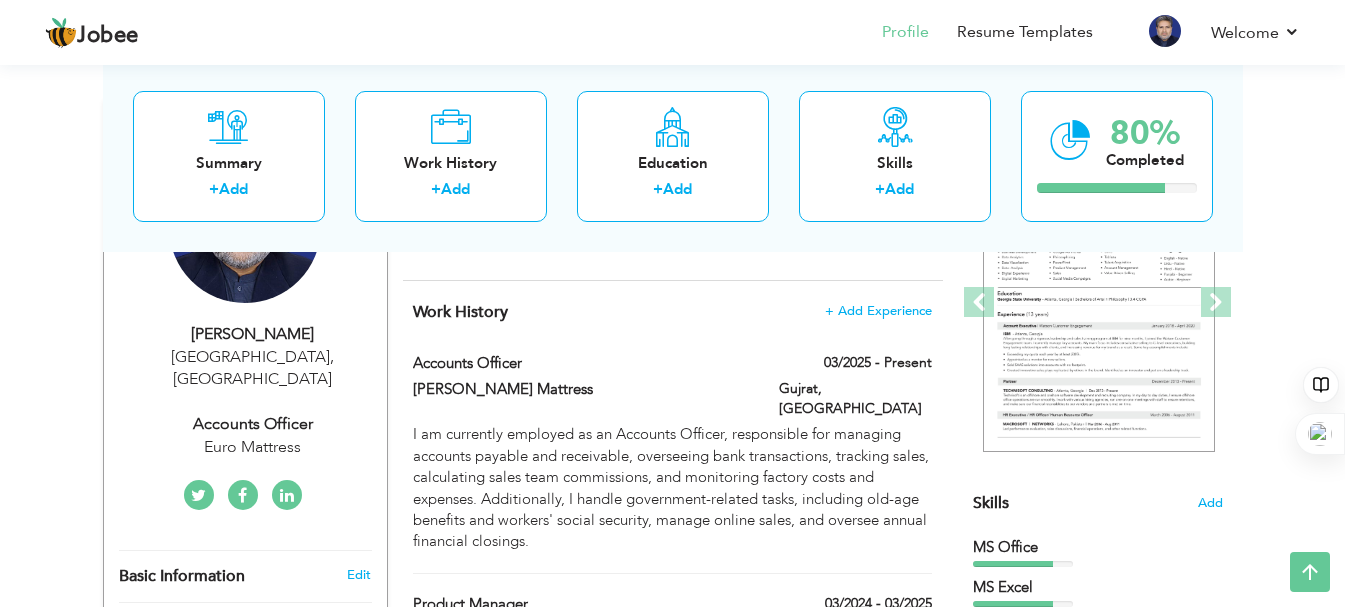 scroll, scrollTop: 276, scrollLeft: 0, axis: vertical 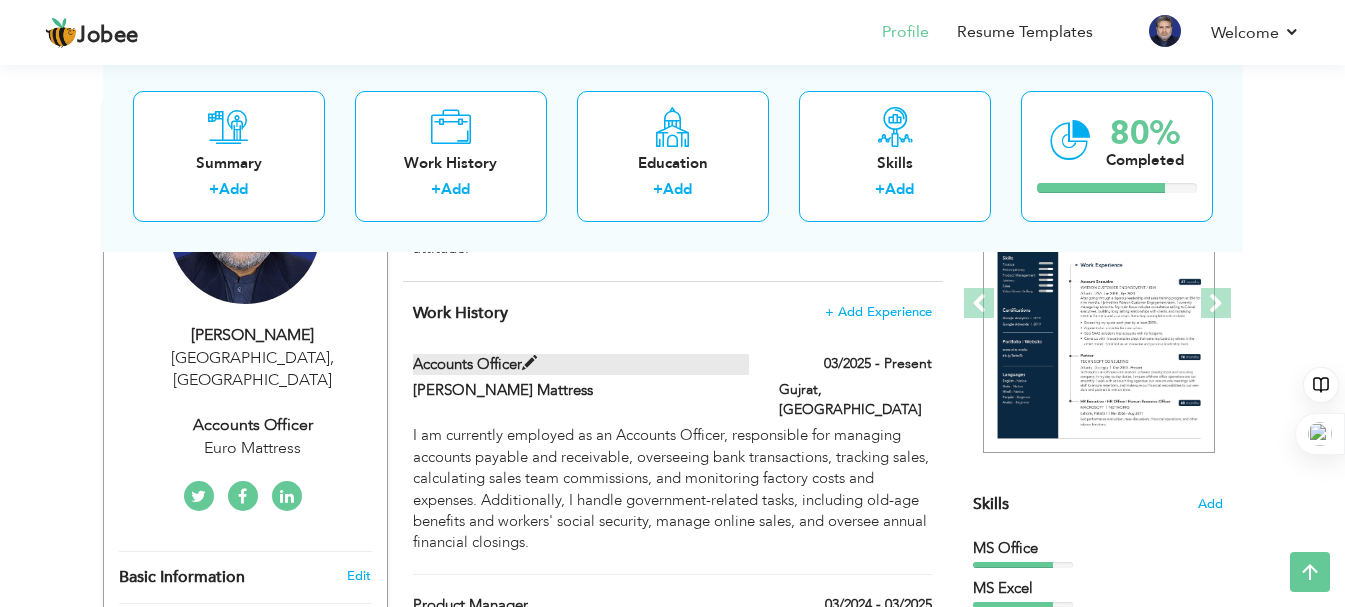 click on "Accounts Officer" at bounding box center (581, 364) 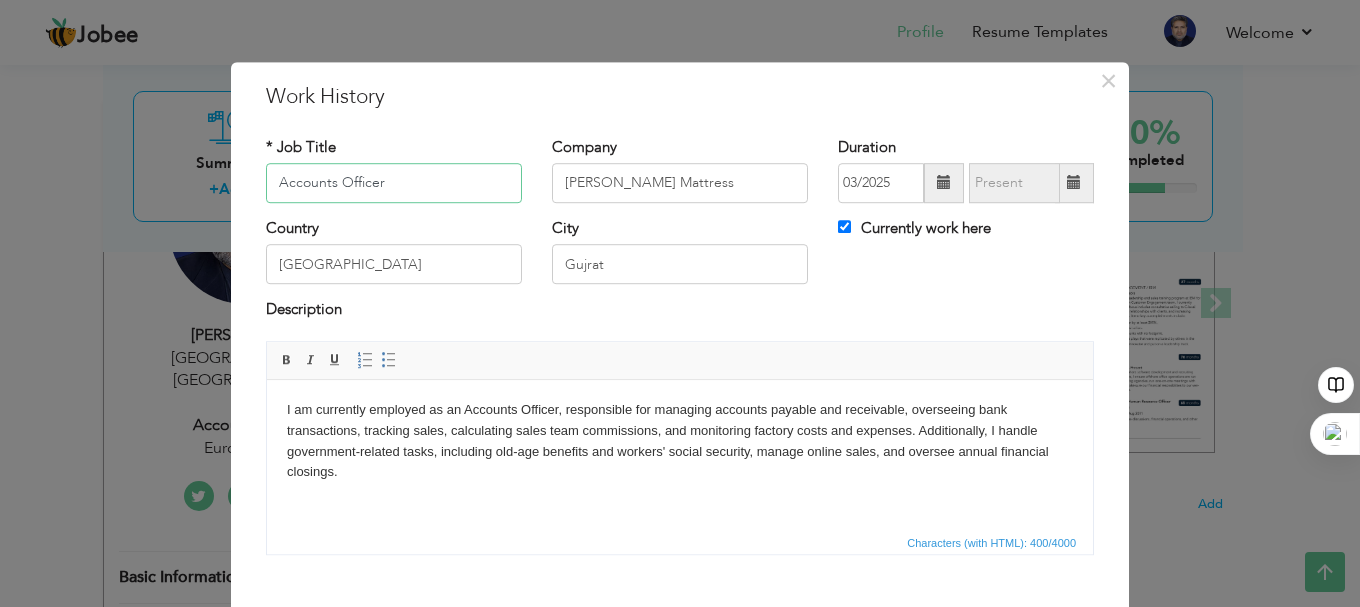 click on "Accounts Officer" at bounding box center (394, 183) 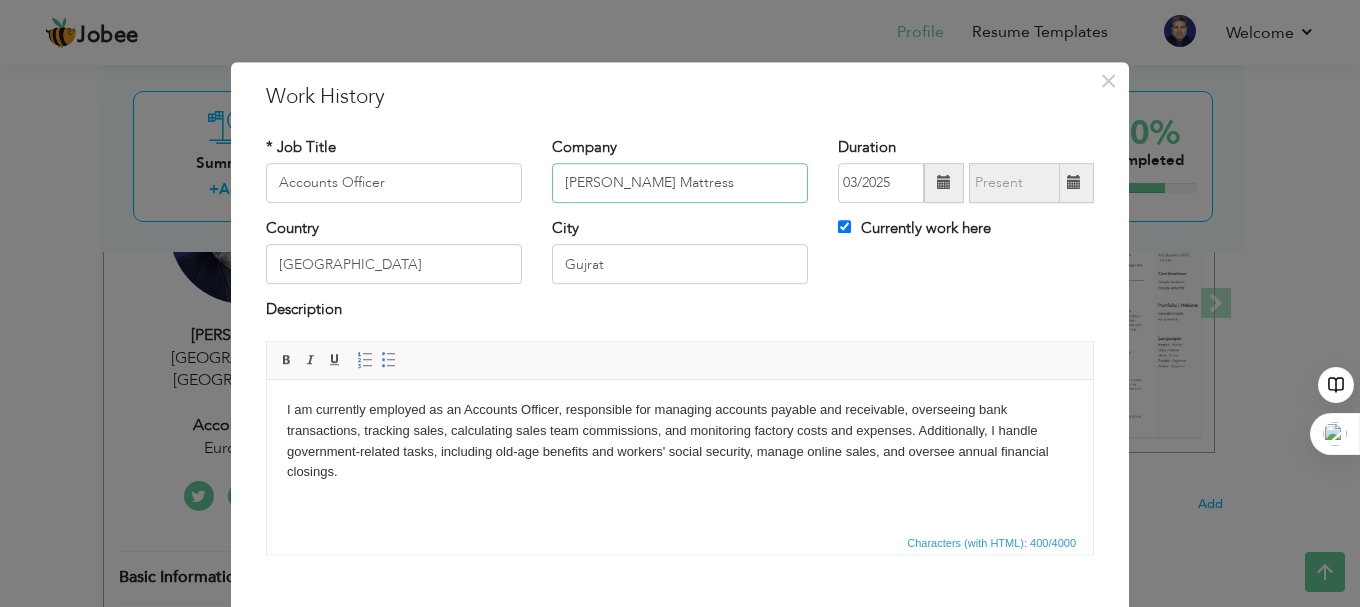 click on "[PERSON_NAME] Mattress" at bounding box center (680, 183) 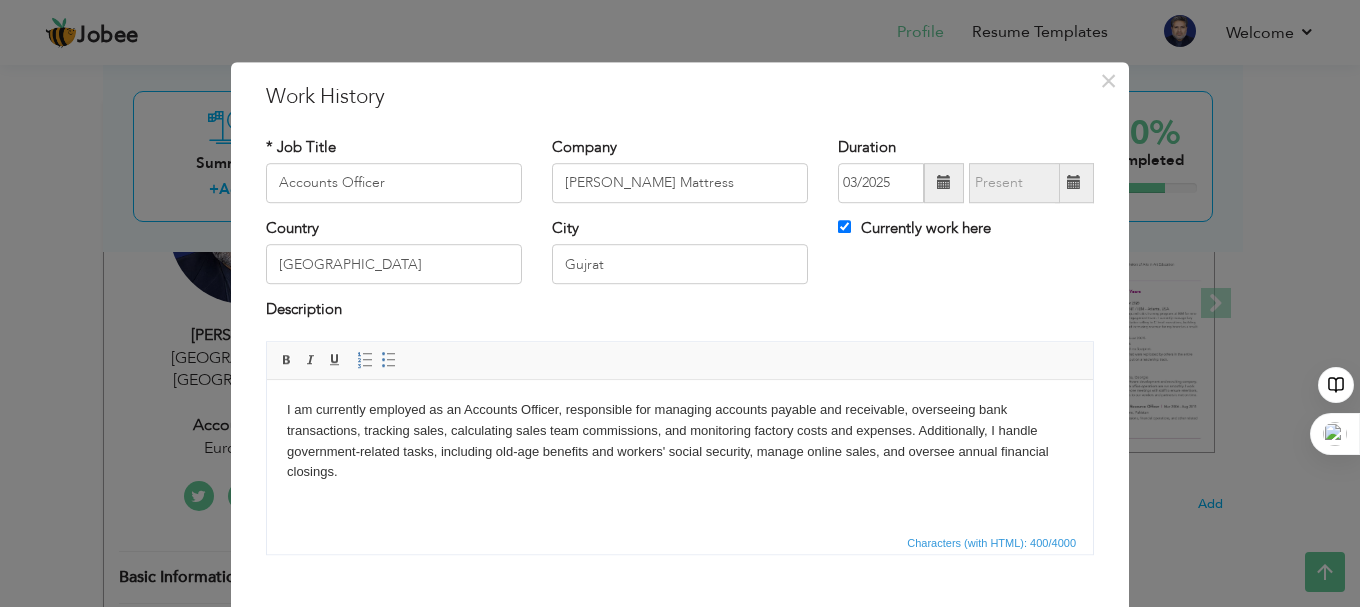 click on "I am currently employed as an Accounts Officer, responsible for managing accounts payable and receivable, overseeing bank transactions, tracking sales, calculating sales team commissions, and monitoring factory costs and expenses. Additionally, I handle government-related tasks, including old-age benefits and workers' social security, manage online sales, and oversee annual financial closings." at bounding box center (680, 440) 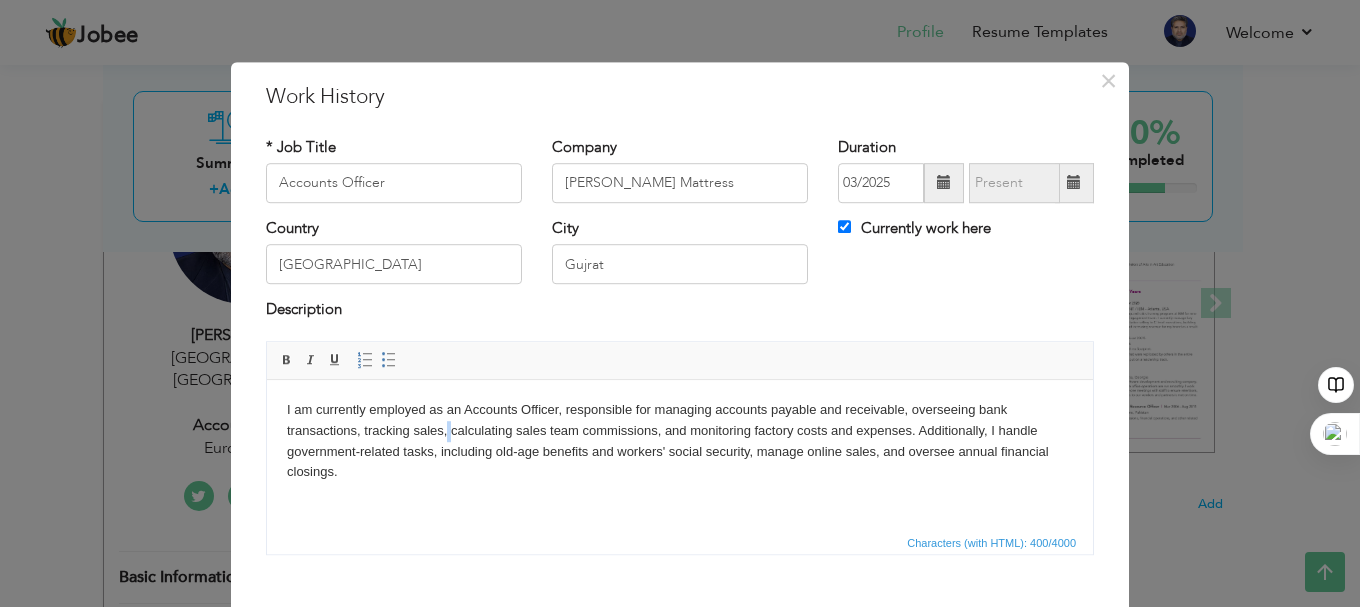click on "I am currently employed as an Accounts Officer, responsible for managing accounts payable and receivable, overseeing bank transactions, tracking sales, calculating sales team commissions, and monitoring factory costs and expenses. Additionally, I handle government-related tasks, including old-age benefits and workers' social security, manage online sales, and oversee annual financial closings." at bounding box center (680, 440) 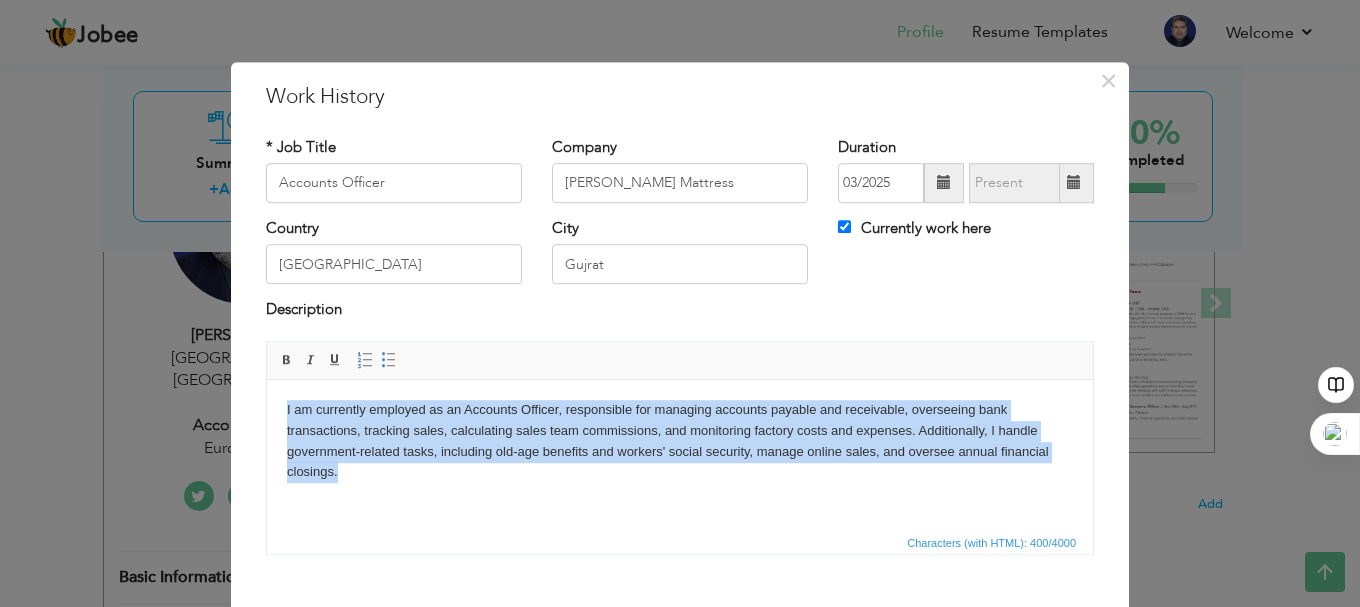 click on "I am currently employed as an Accounts Officer, responsible for managing accounts payable and receivable, overseeing bank transactions, tracking sales, calculating sales team commissions, and monitoring factory costs and expenses. Additionally, I handle government-related tasks, including old-age benefits and workers' social security, manage online sales, and oversee annual financial closings." at bounding box center [680, 440] 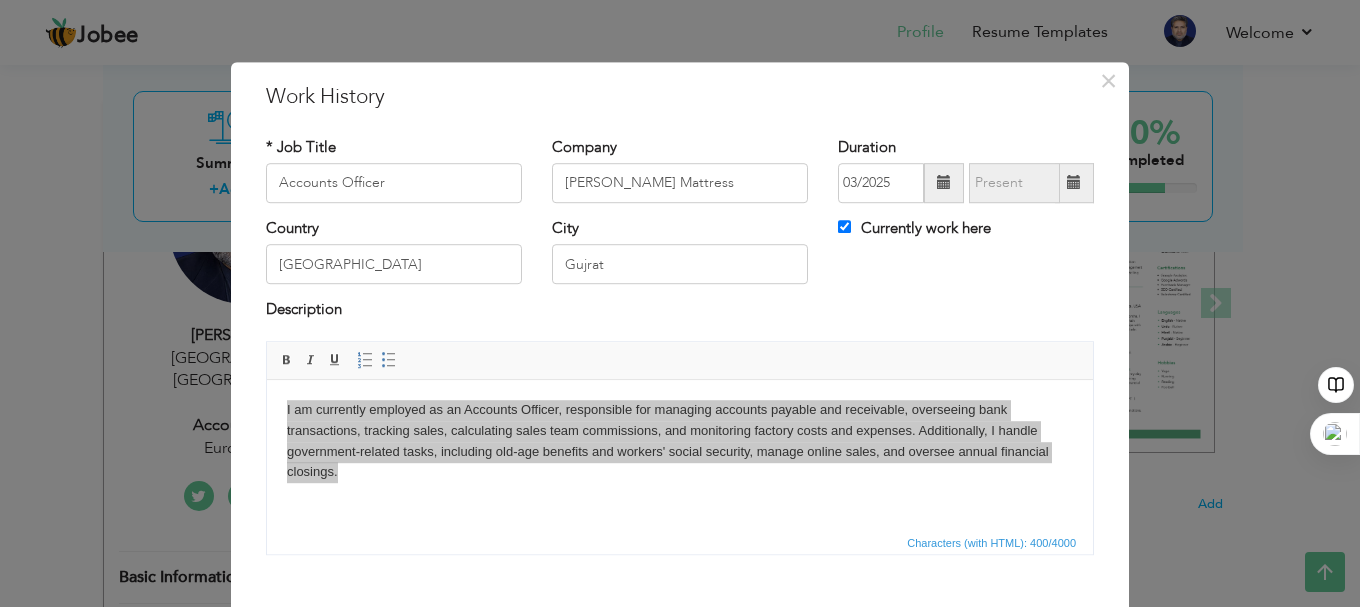 click on "×
Work History
* Job Title
Accounts Officer
Company
[PERSON_NAME] Mattress
03/2025" at bounding box center (680, 303) 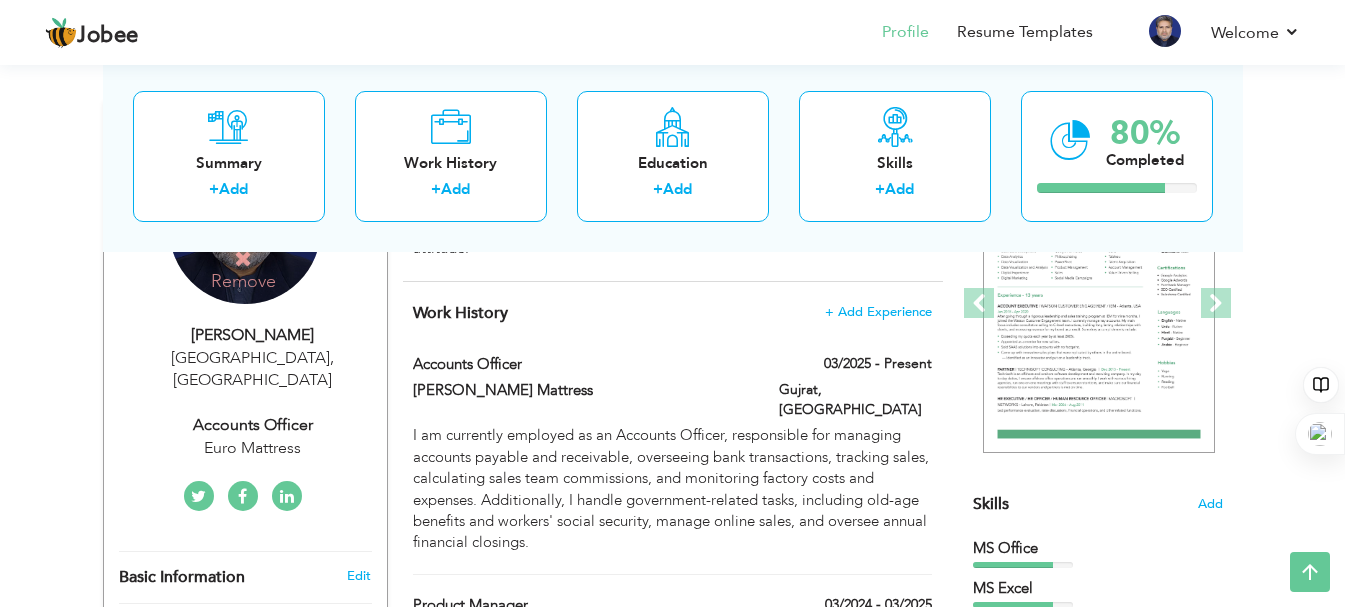 click on "Remove" at bounding box center (243, 270) 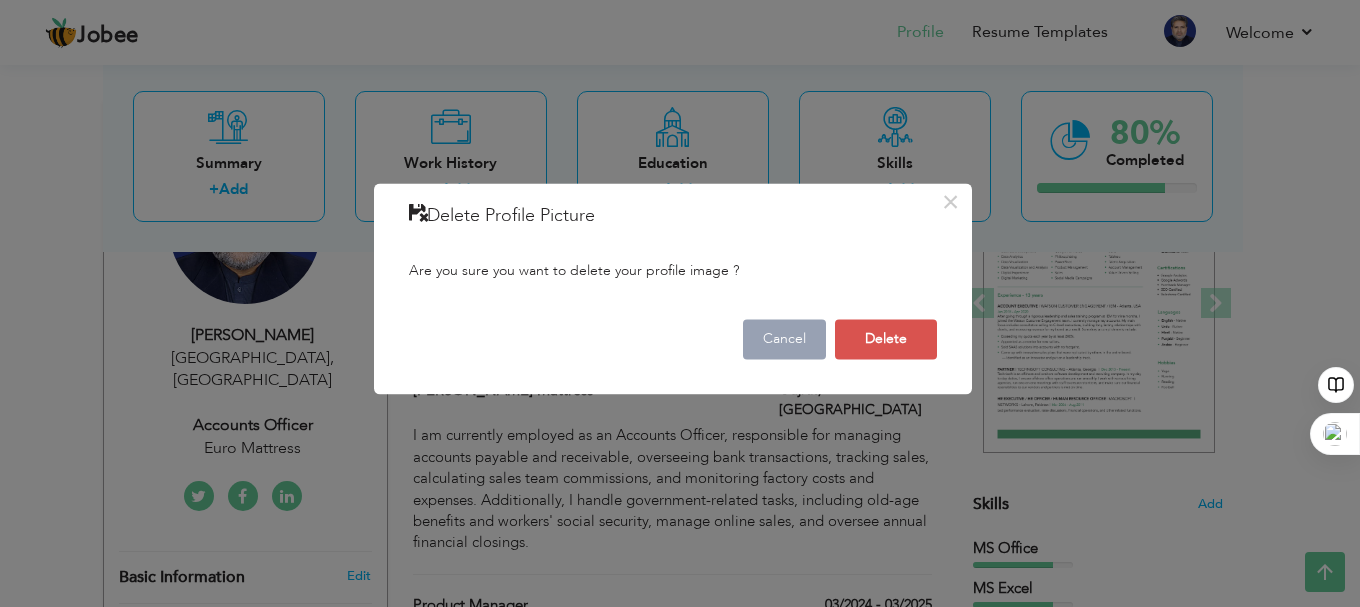 click on "Cancel" at bounding box center (784, 339) 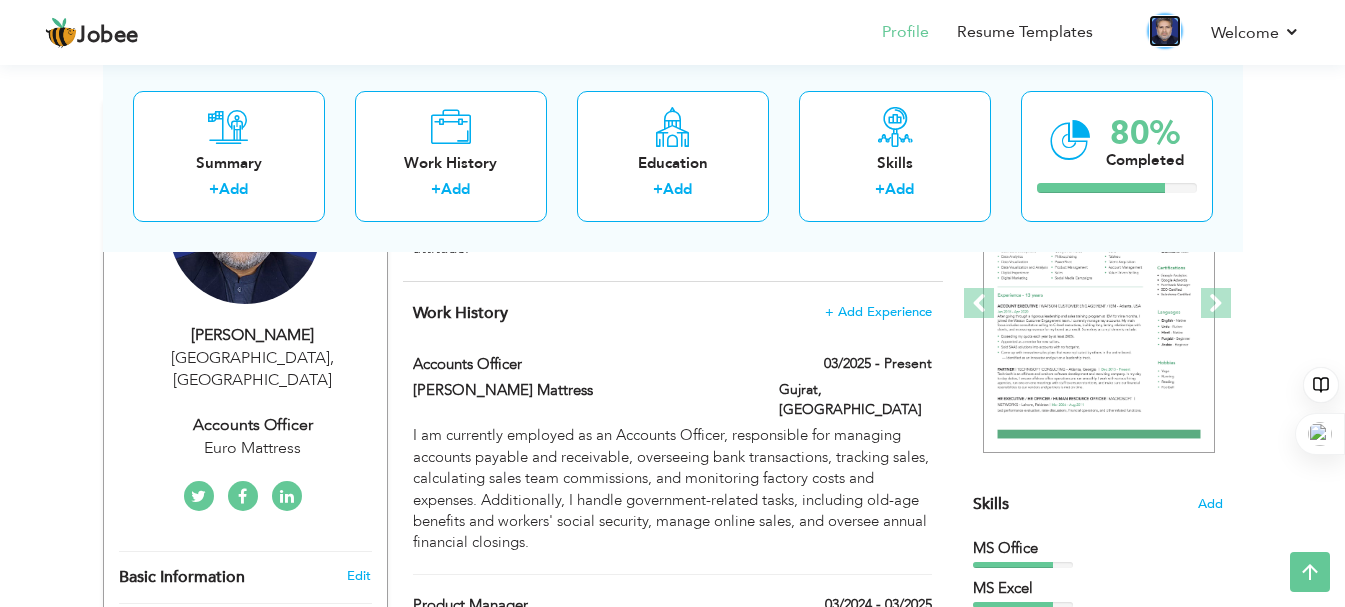 click at bounding box center (1165, 31) 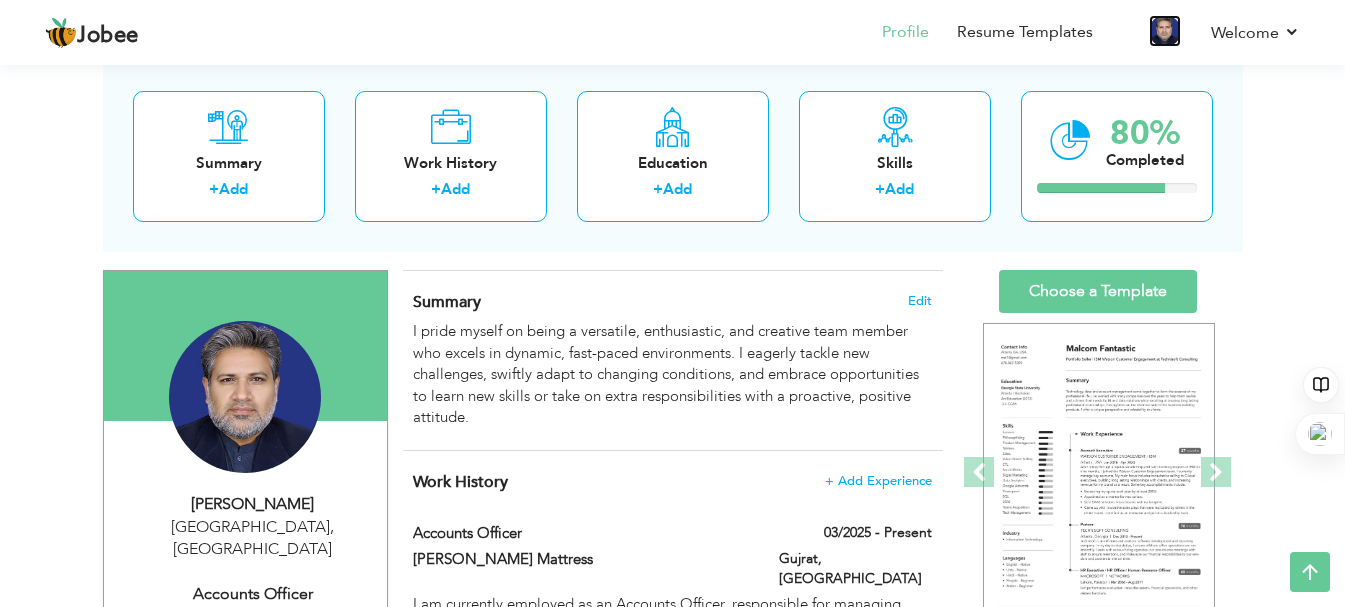 scroll, scrollTop: 76, scrollLeft: 0, axis: vertical 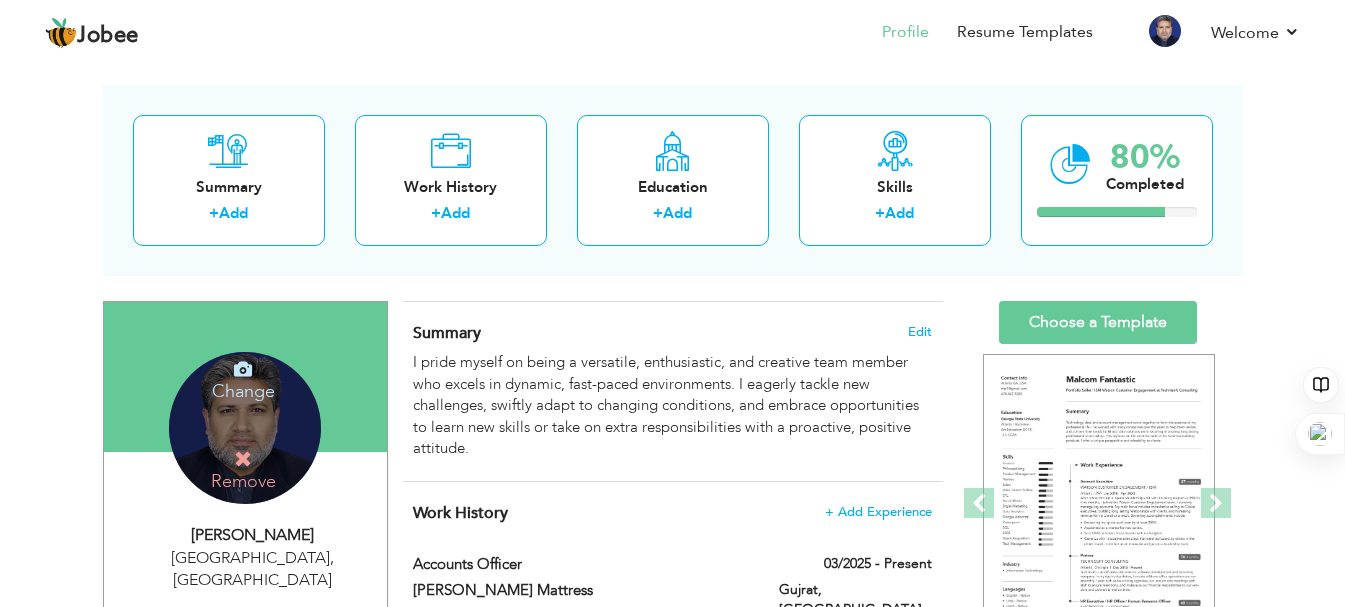 click on "Change
Remove" at bounding box center [245, 428] 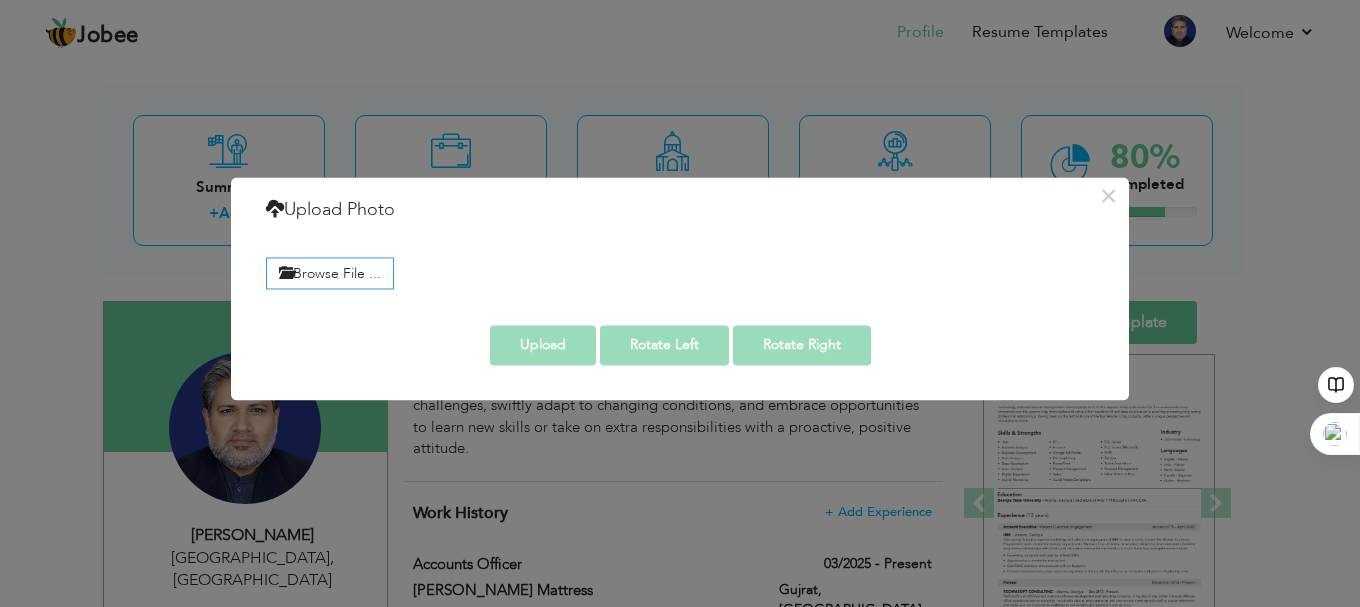 click on "×
Upload Photo
Browse File ..." at bounding box center (680, 303) 